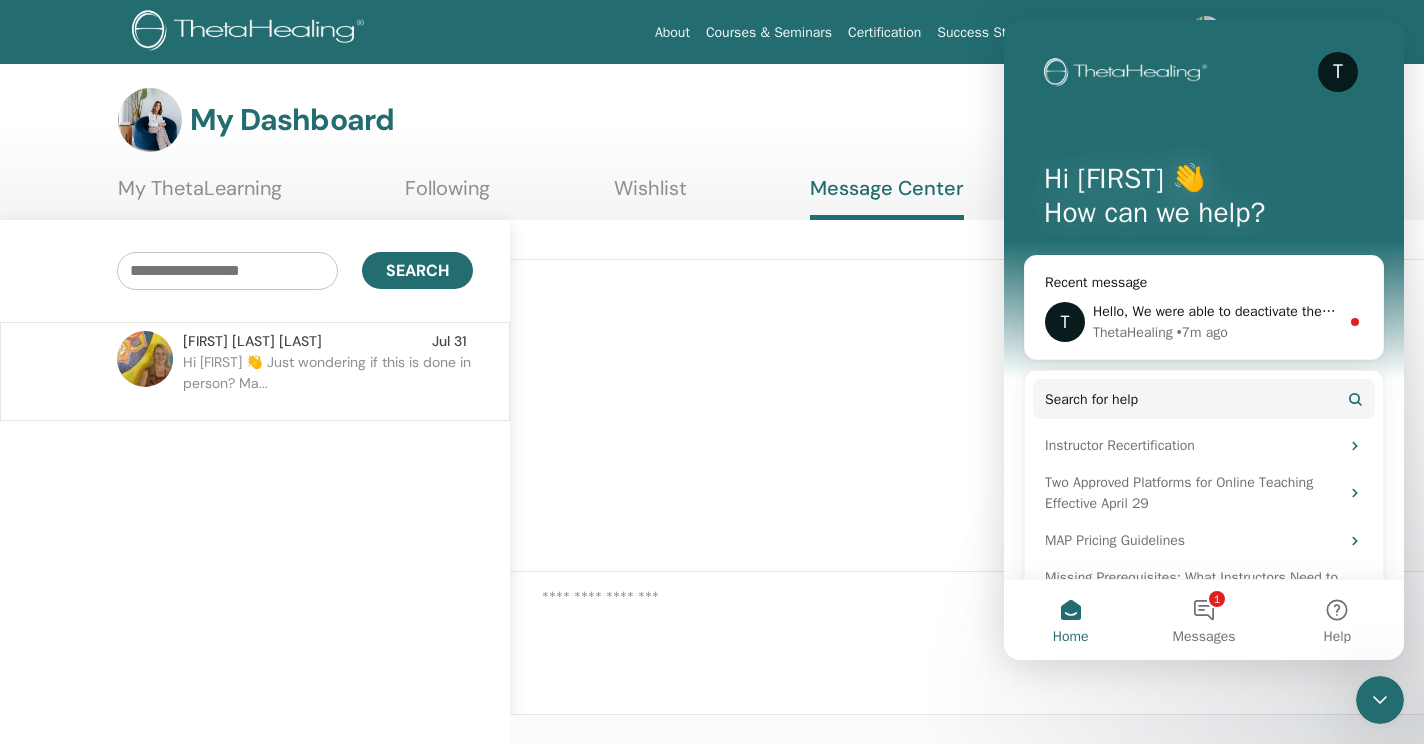 scroll, scrollTop: 0, scrollLeft: 0, axis: both 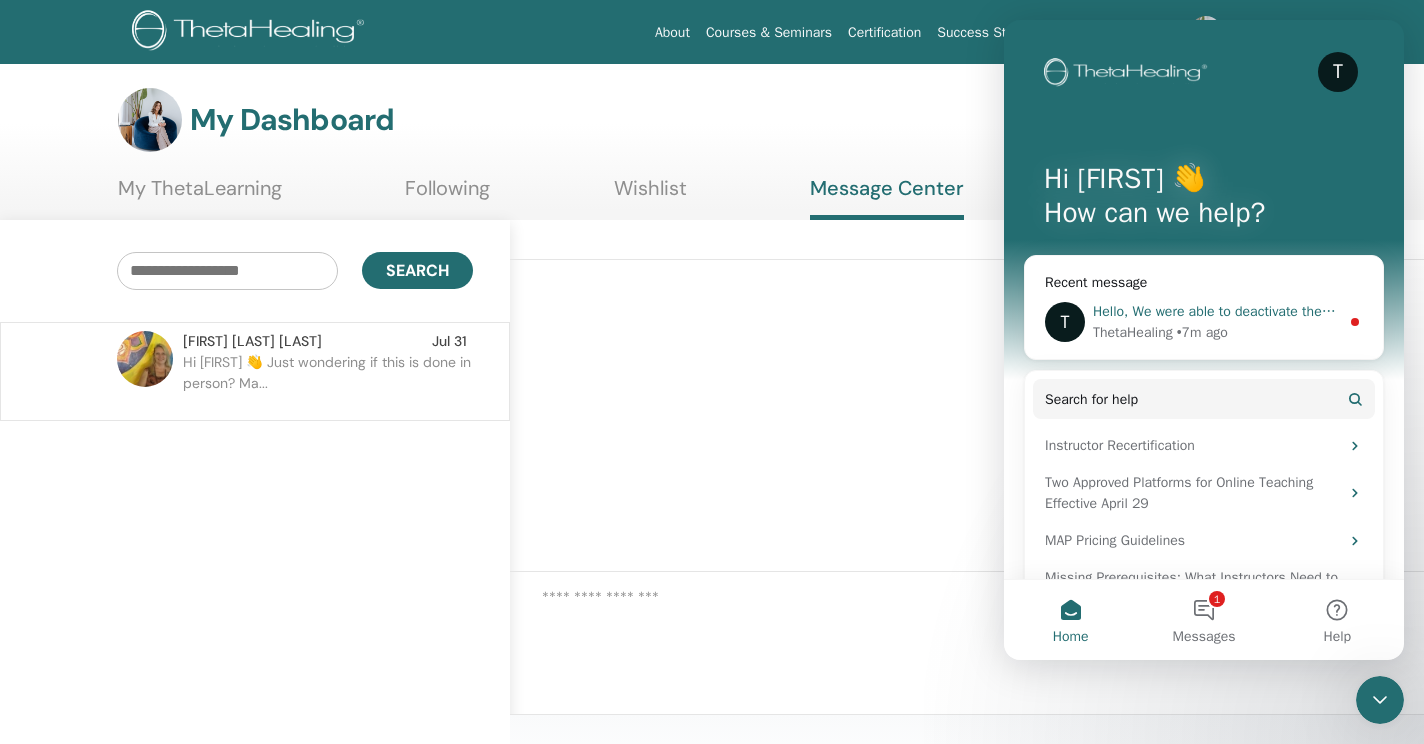 click on "ThetaHealing •  7m ago" at bounding box center (1216, 332) 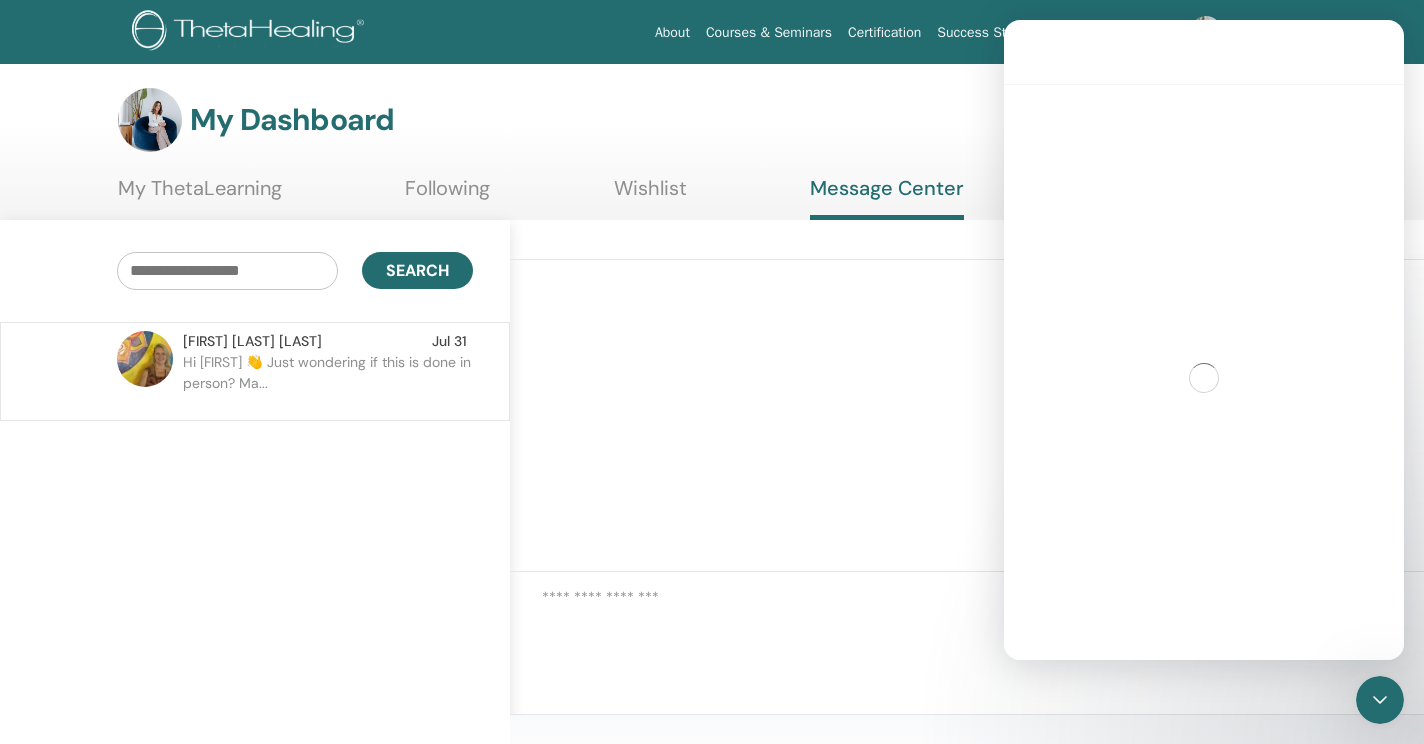 scroll, scrollTop: 3, scrollLeft: 0, axis: vertical 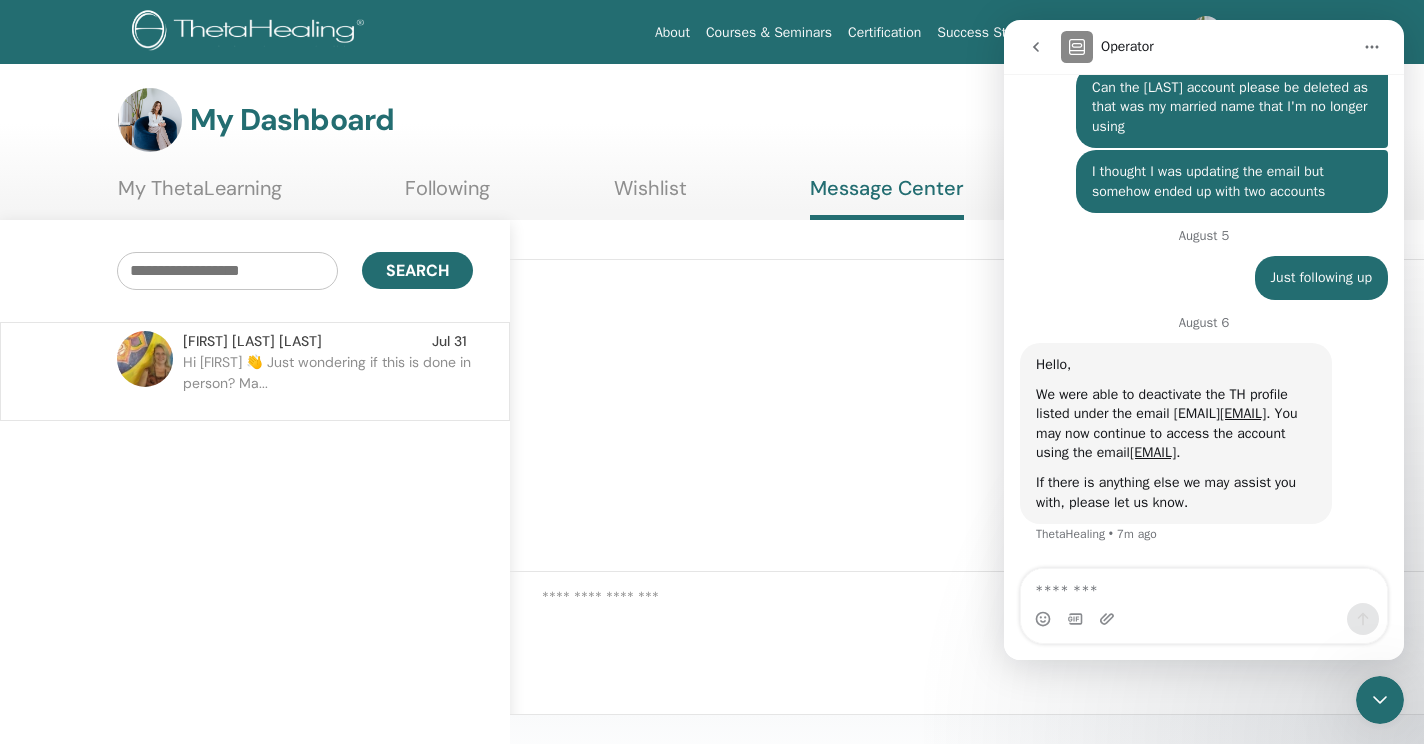 click at bounding box center [1204, 586] 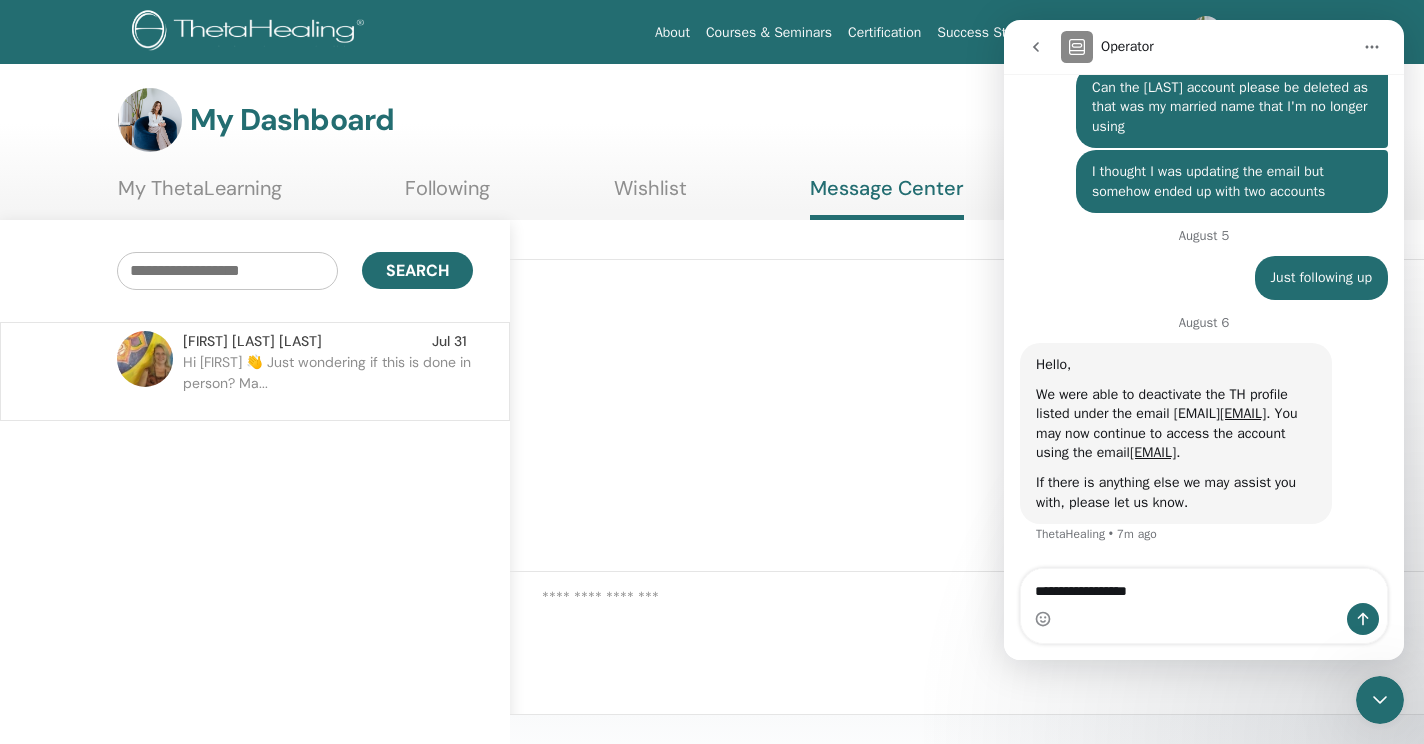type on "**********" 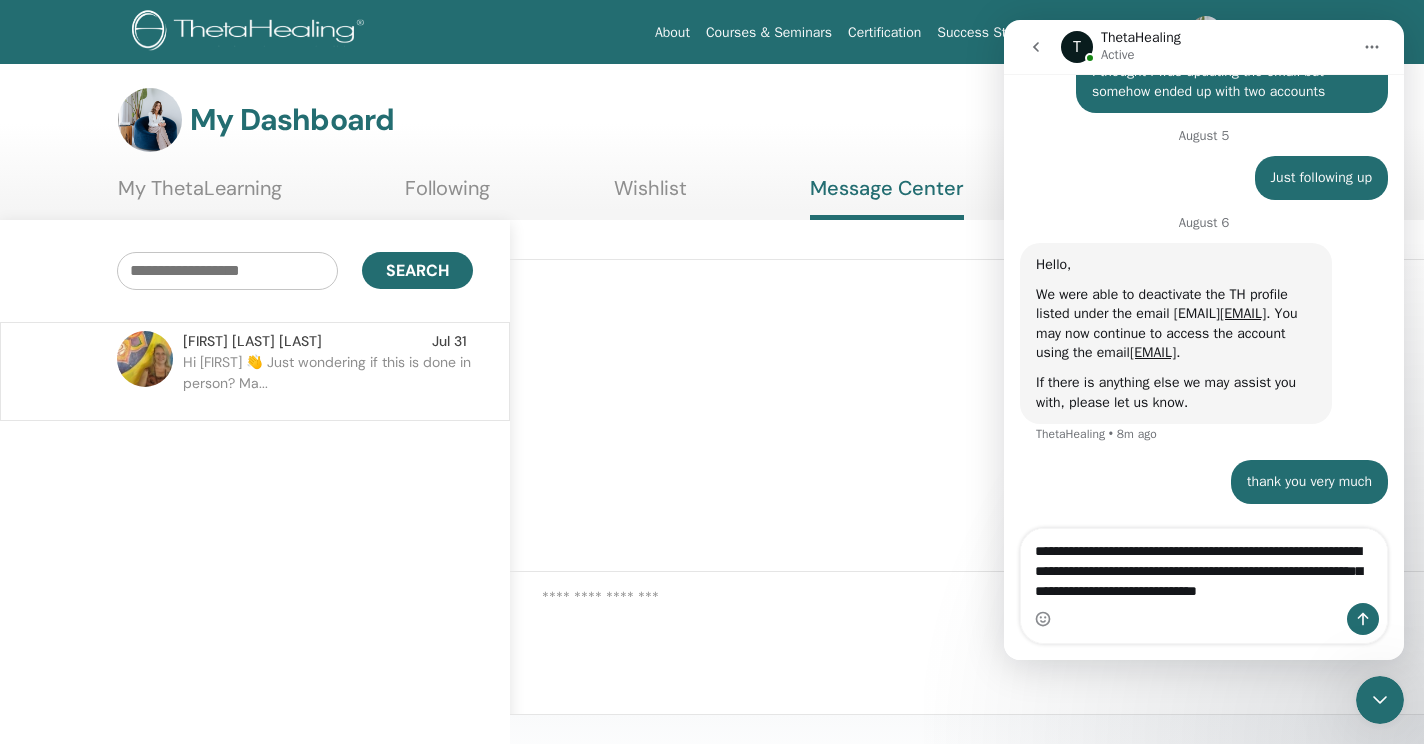 scroll, scrollTop: 1271, scrollLeft: 0, axis: vertical 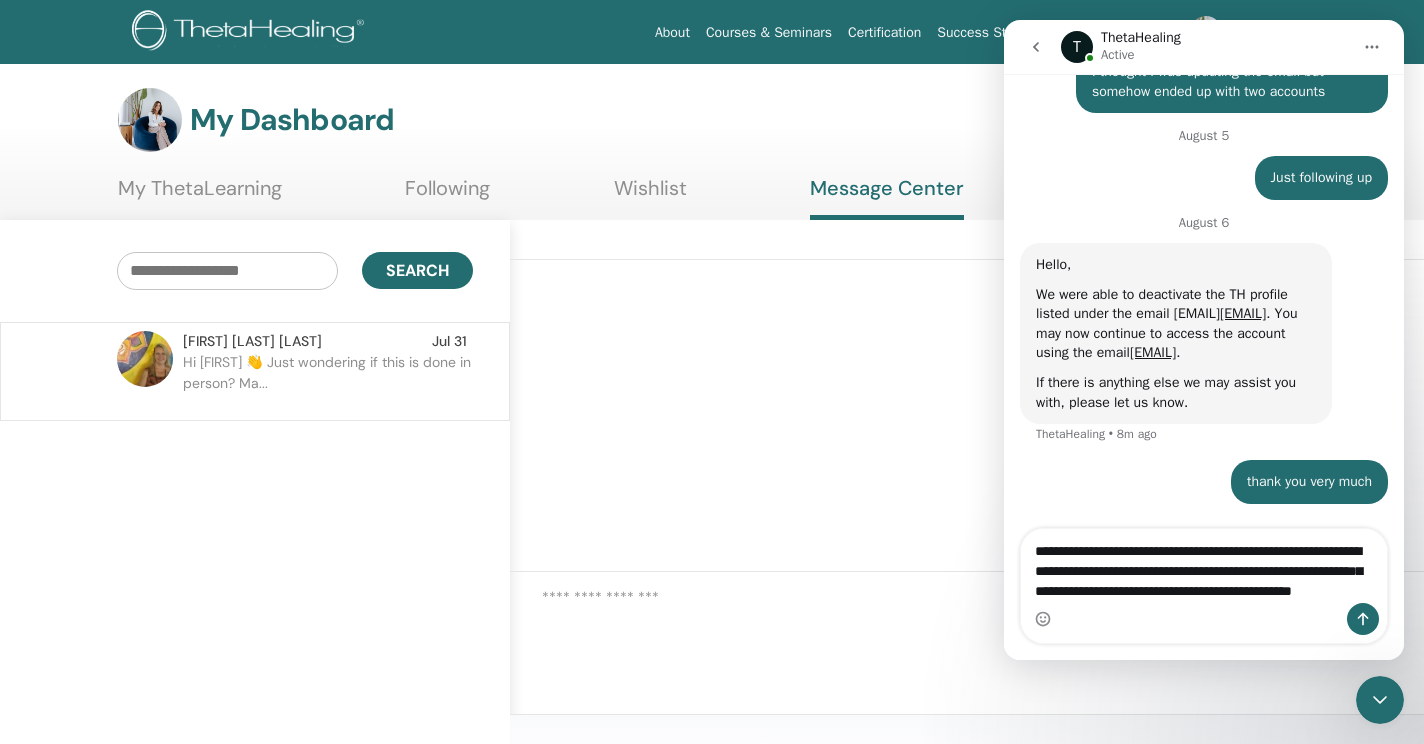 type on "**********" 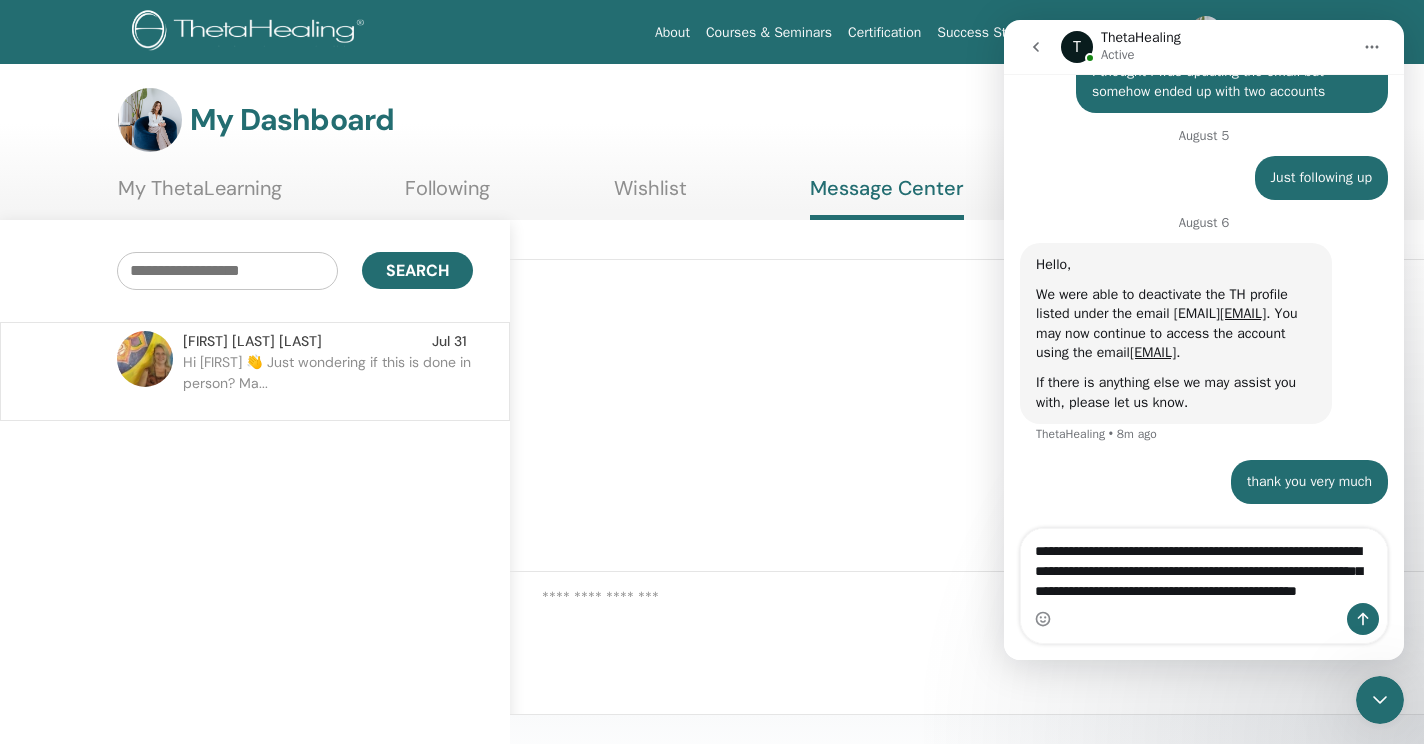 type 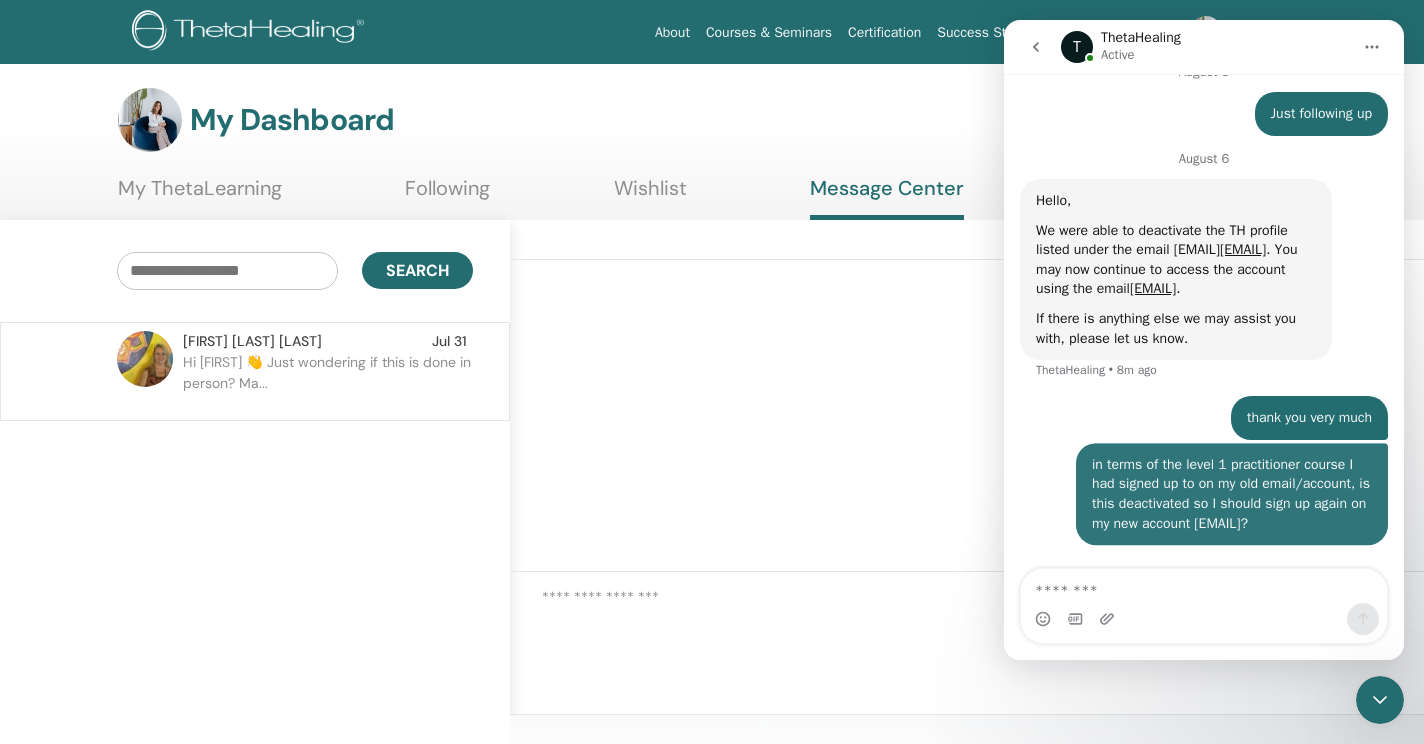 scroll, scrollTop: 1335, scrollLeft: 0, axis: vertical 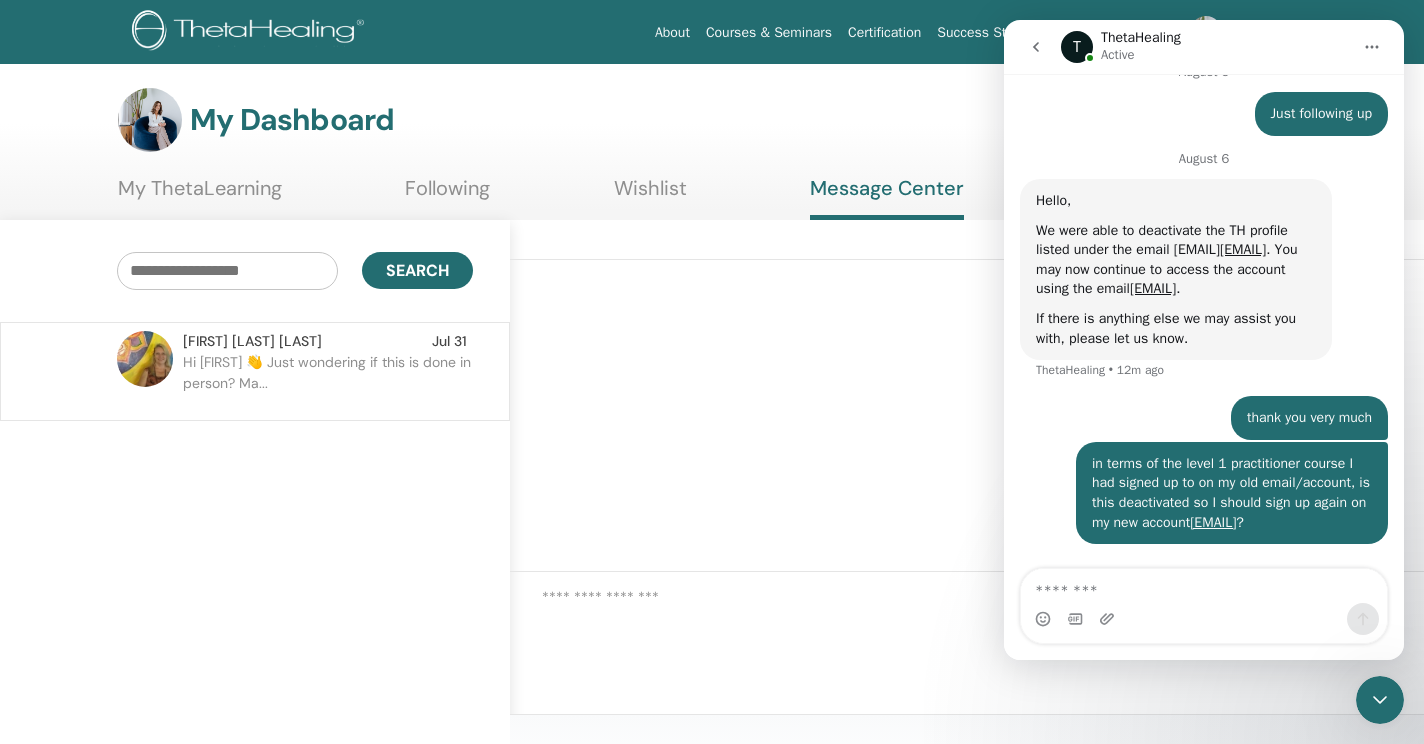 click on "Wishlist" at bounding box center [650, 195] 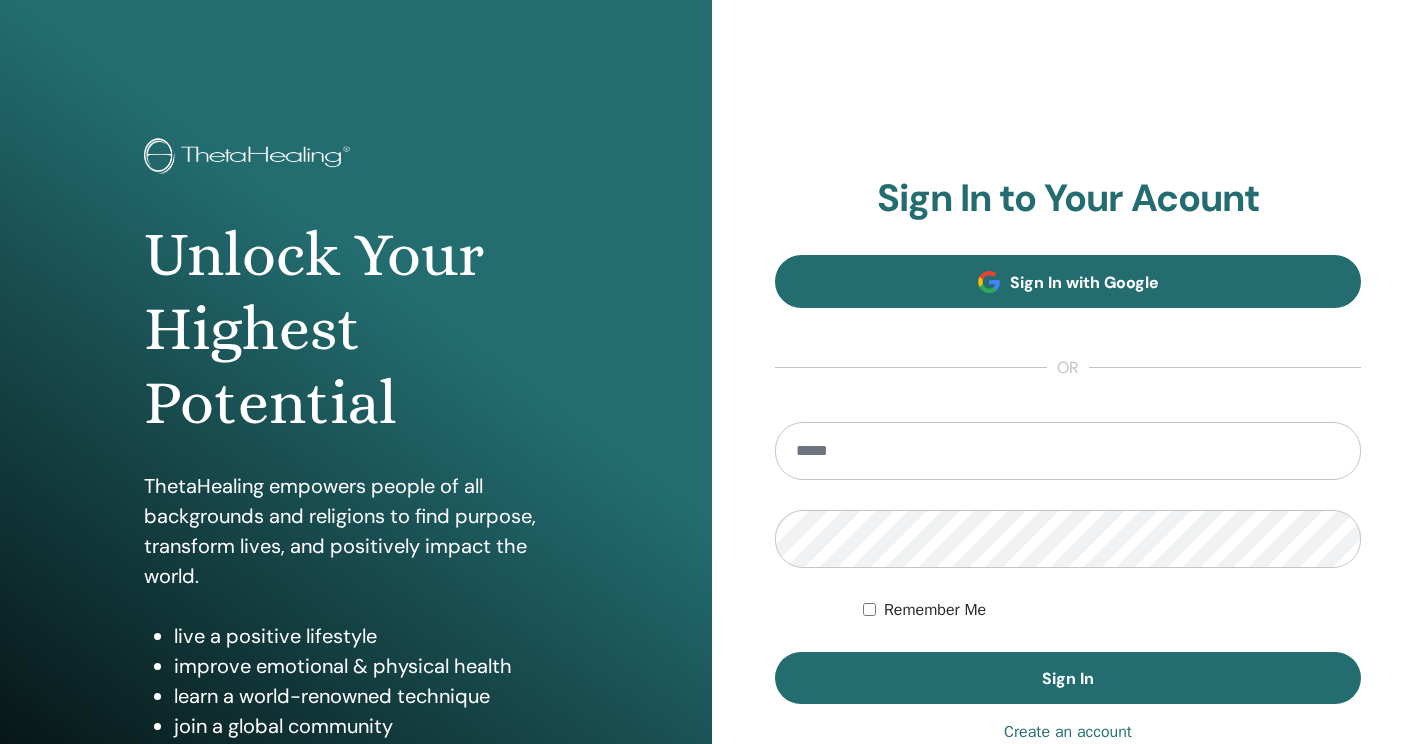 scroll, scrollTop: 0, scrollLeft: 0, axis: both 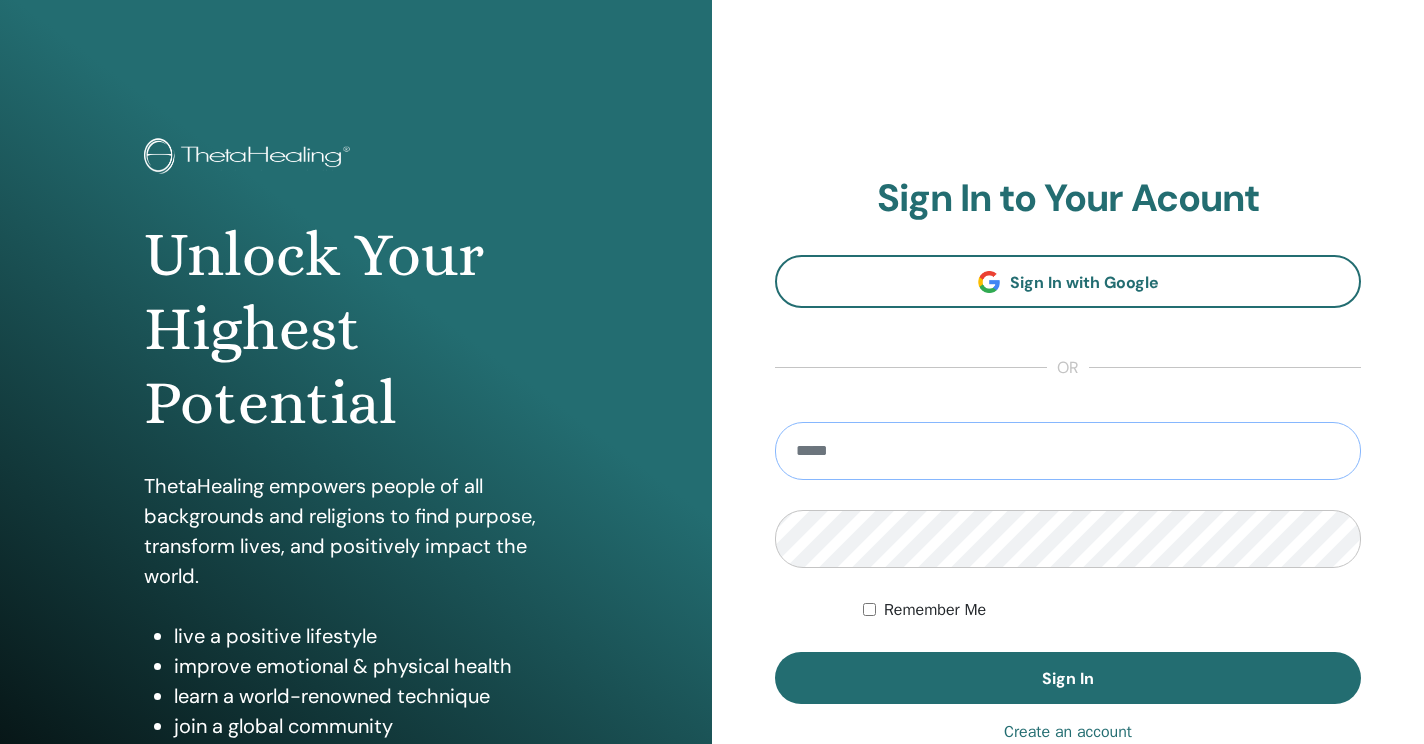 type on "**********" 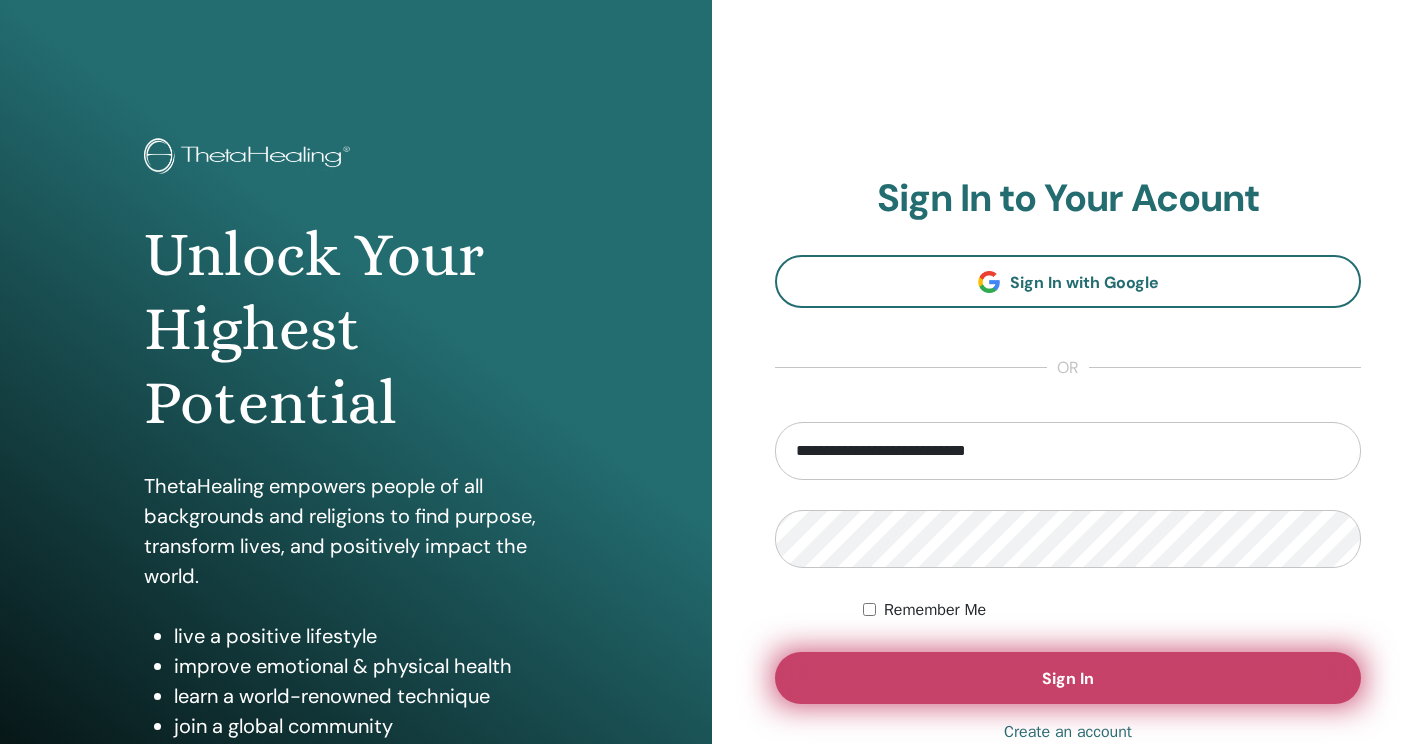 click on "Sign In" at bounding box center (1068, 678) 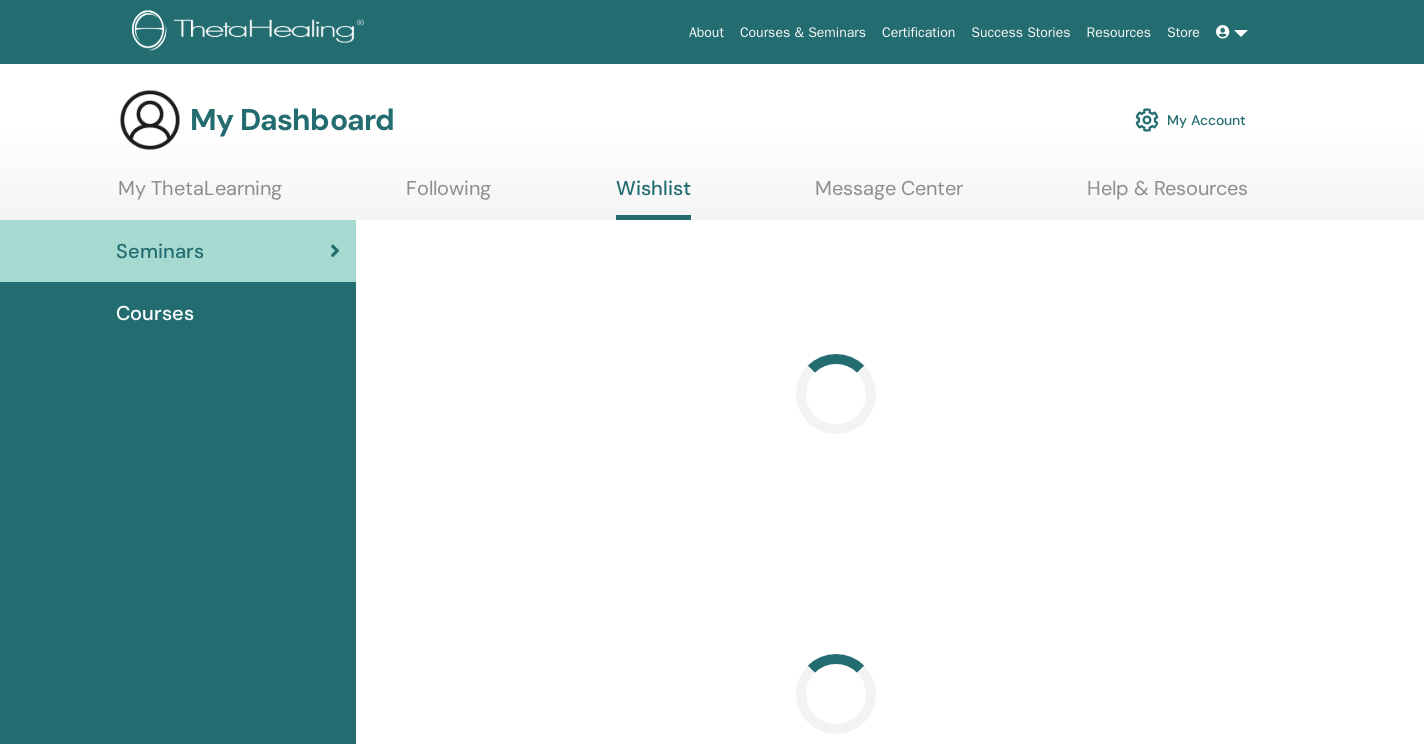 scroll, scrollTop: 0, scrollLeft: 0, axis: both 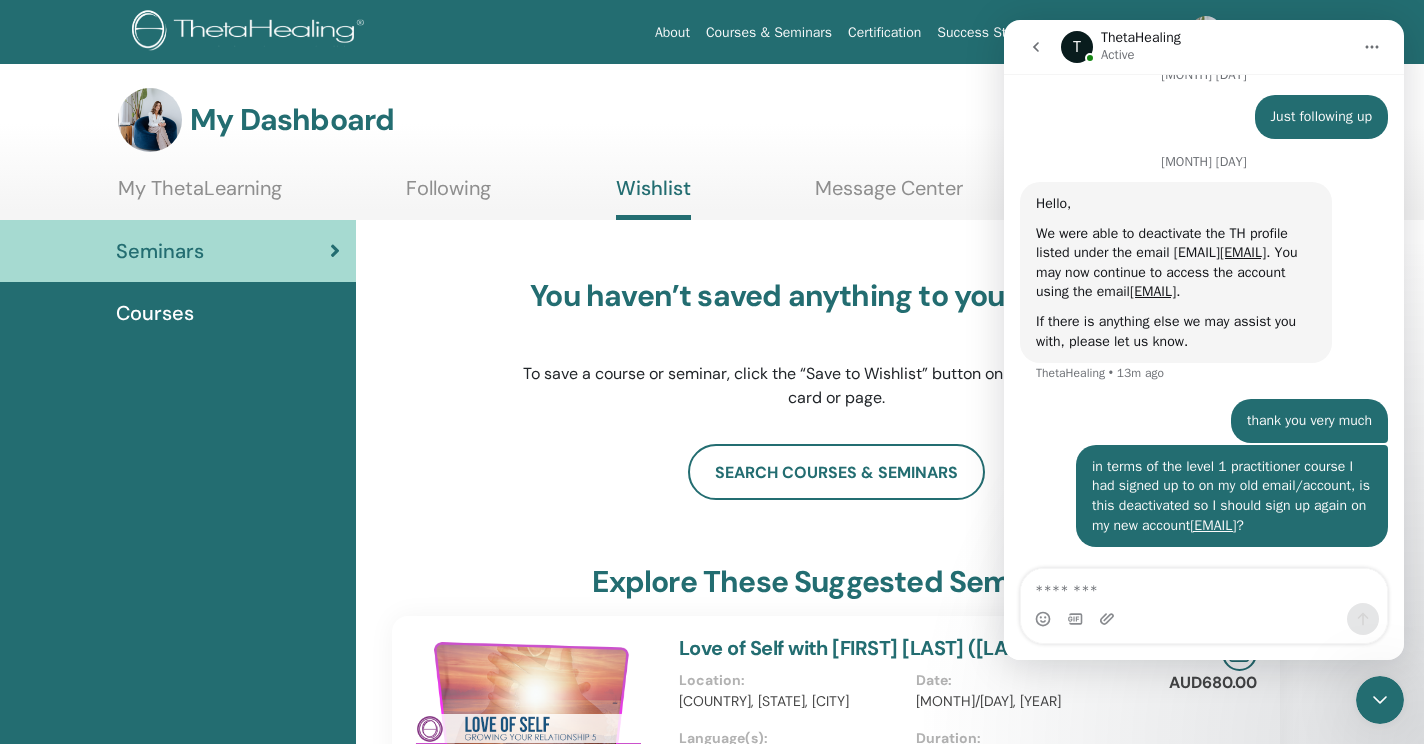 click on "My ThetaLearning" at bounding box center (200, 195) 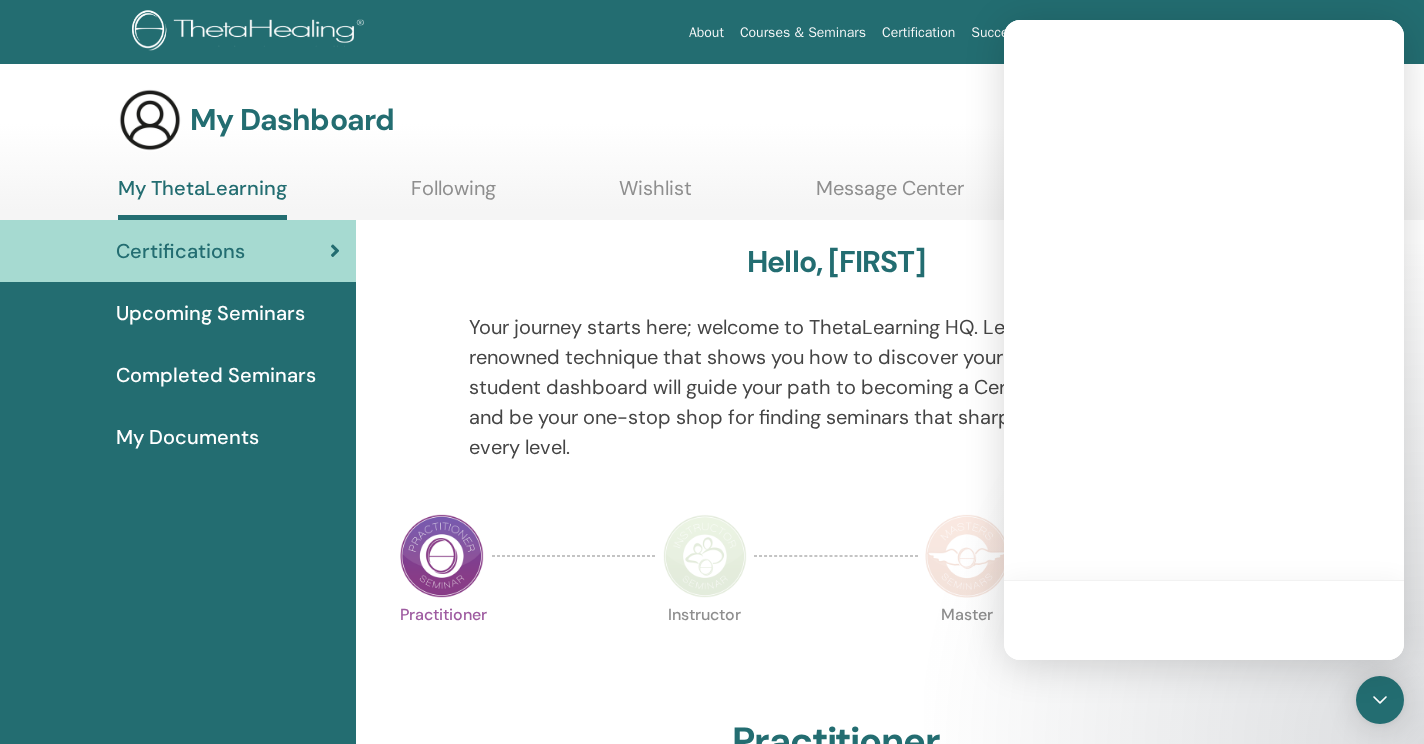scroll, scrollTop: 0, scrollLeft: 0, axis: both 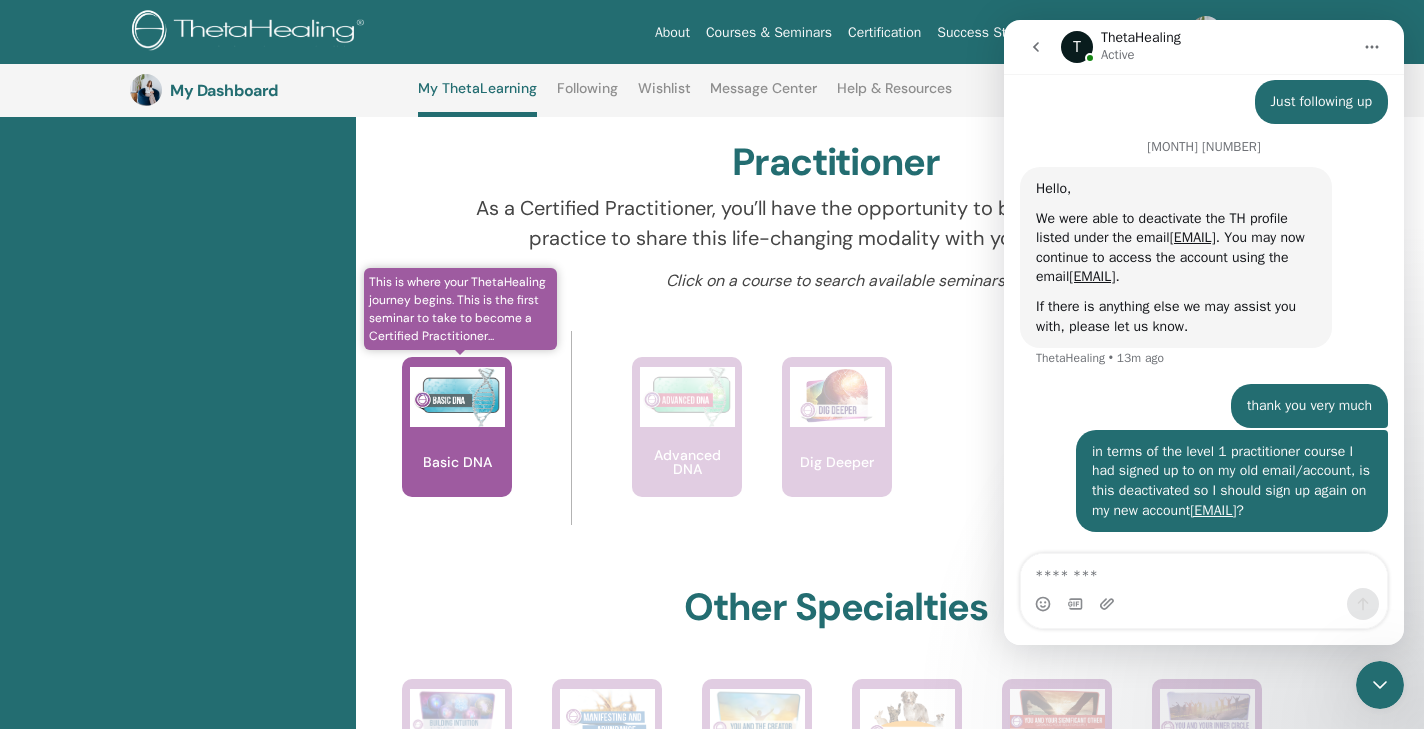 click on "Basic DNA" at bounding box center (457, 427) 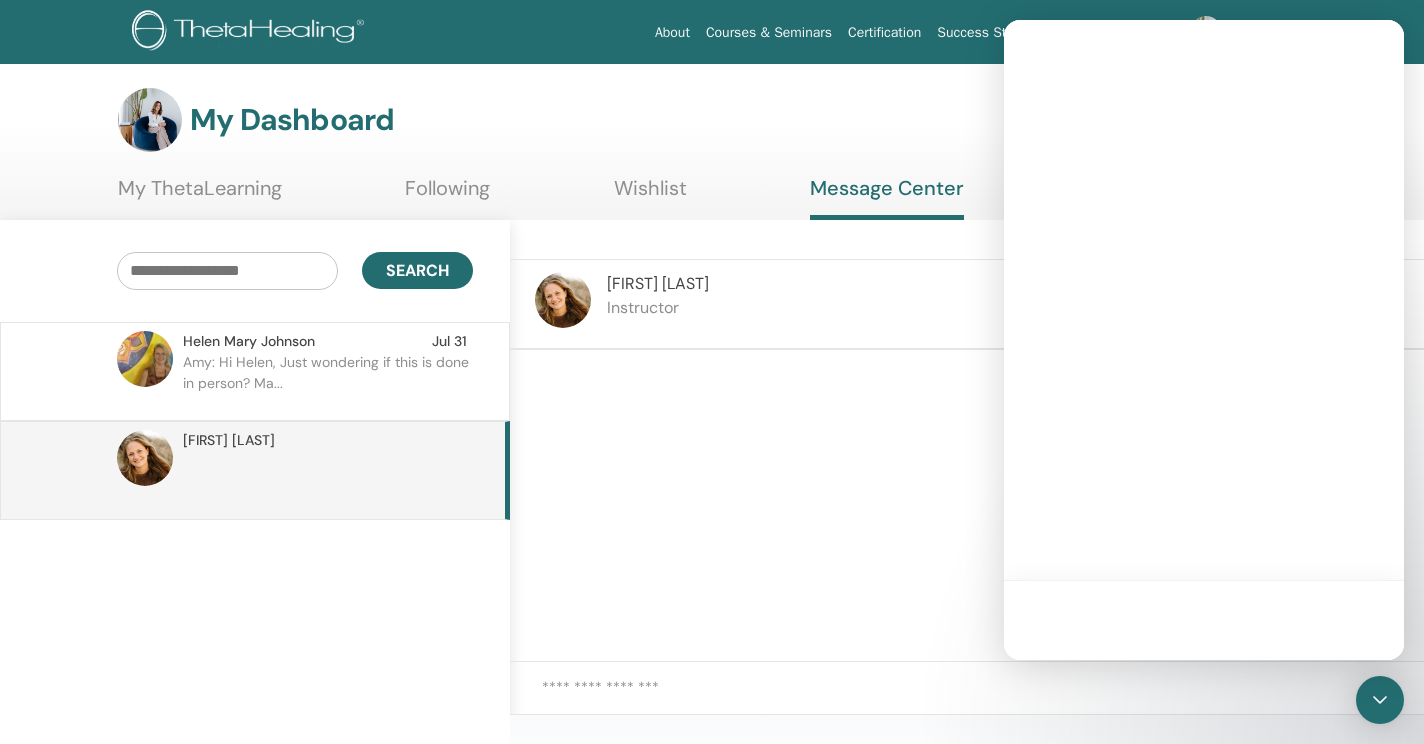 scroll, scrollTop: 0, scrollLeft: 0, axis: both 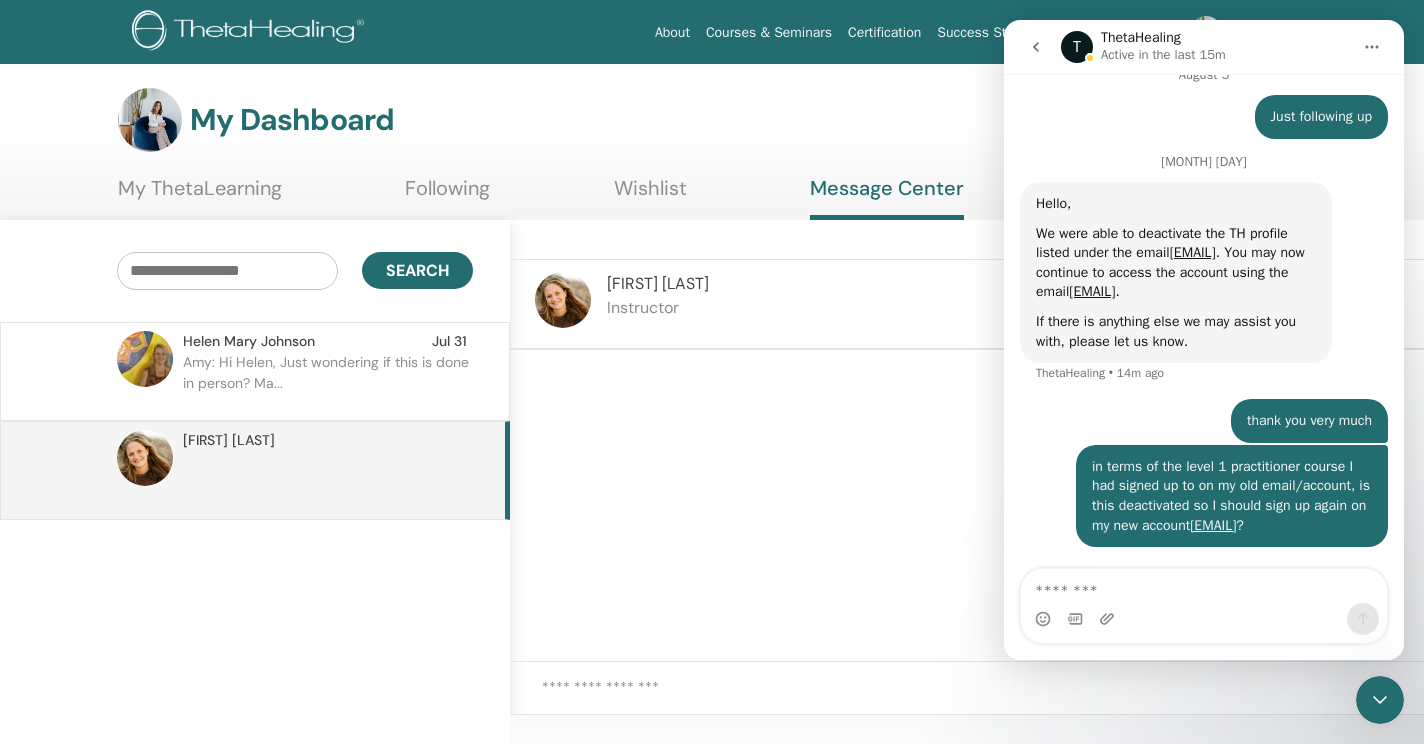 click at bounding box center (983, 699) 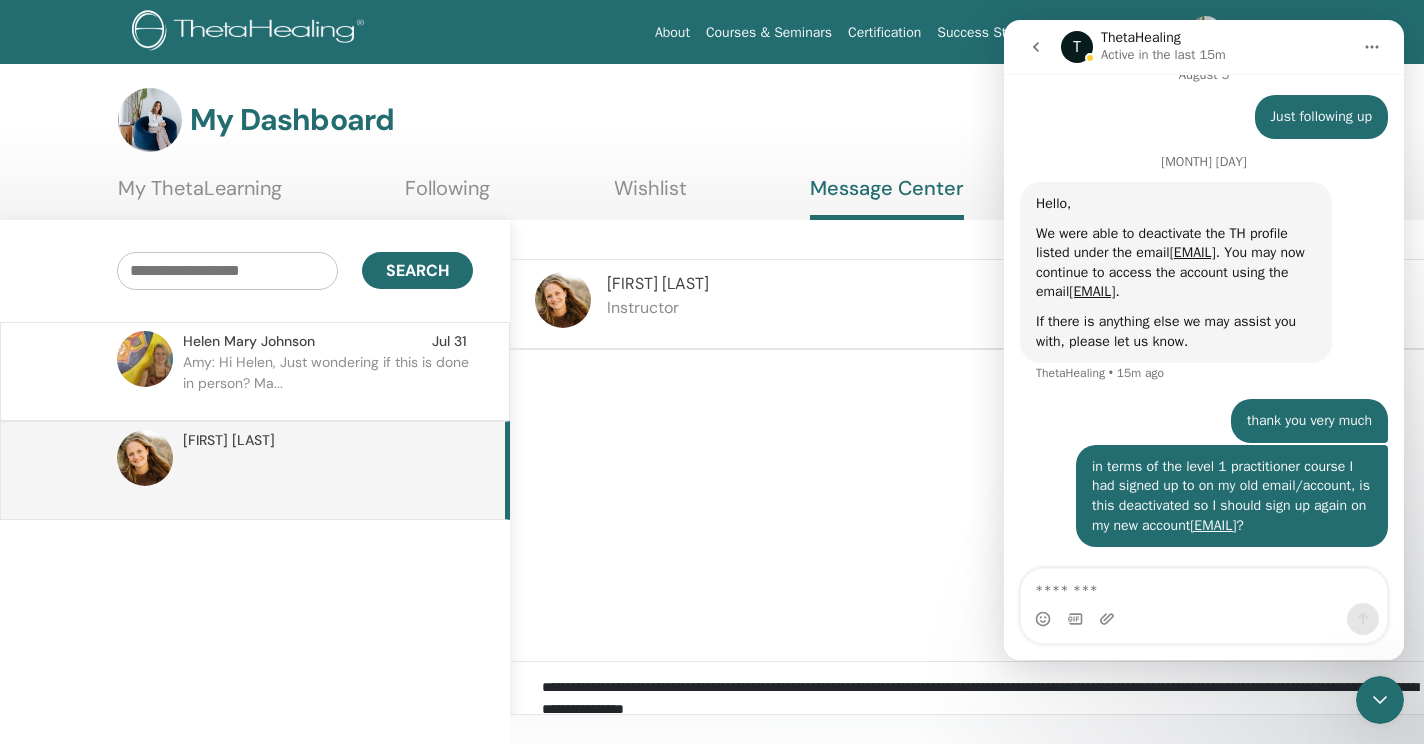 scroll, scrollTop: 40, scrollLeft: 0, axis: vertical 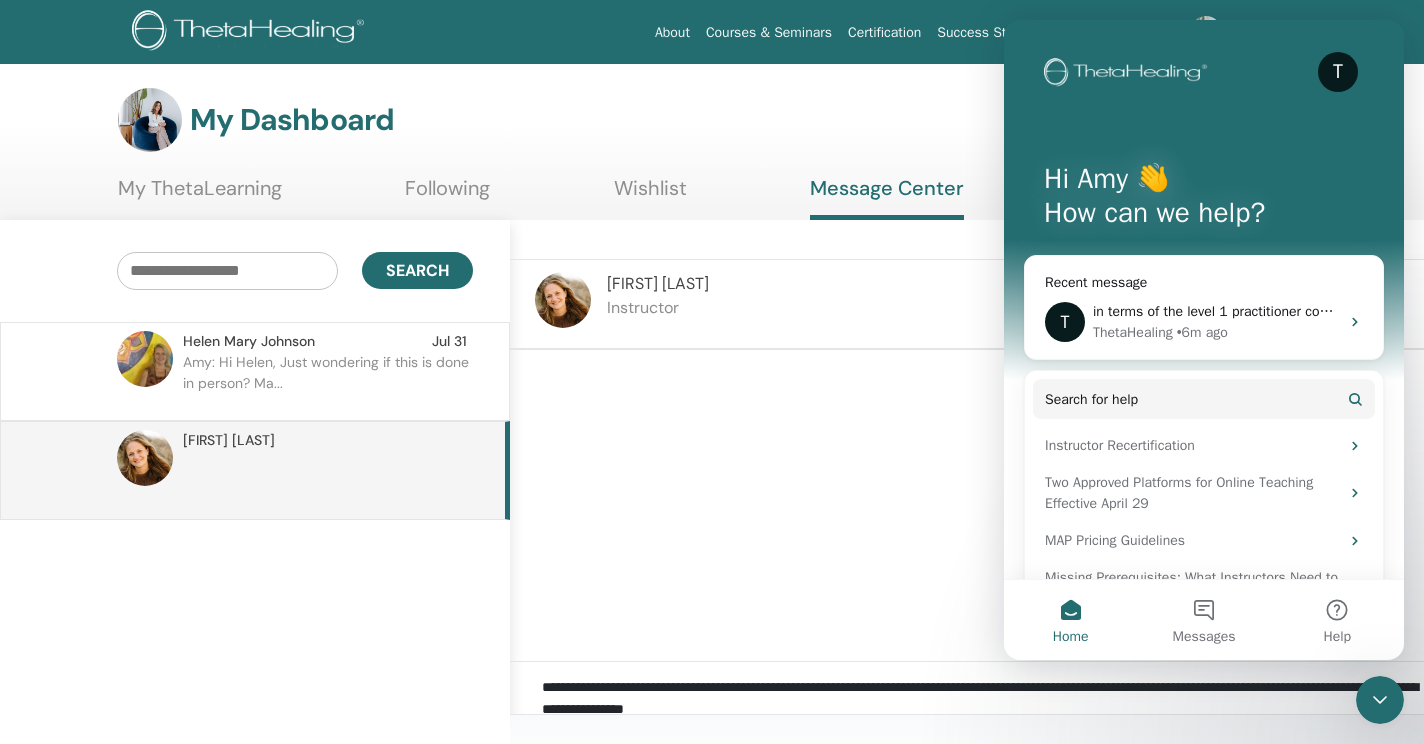click 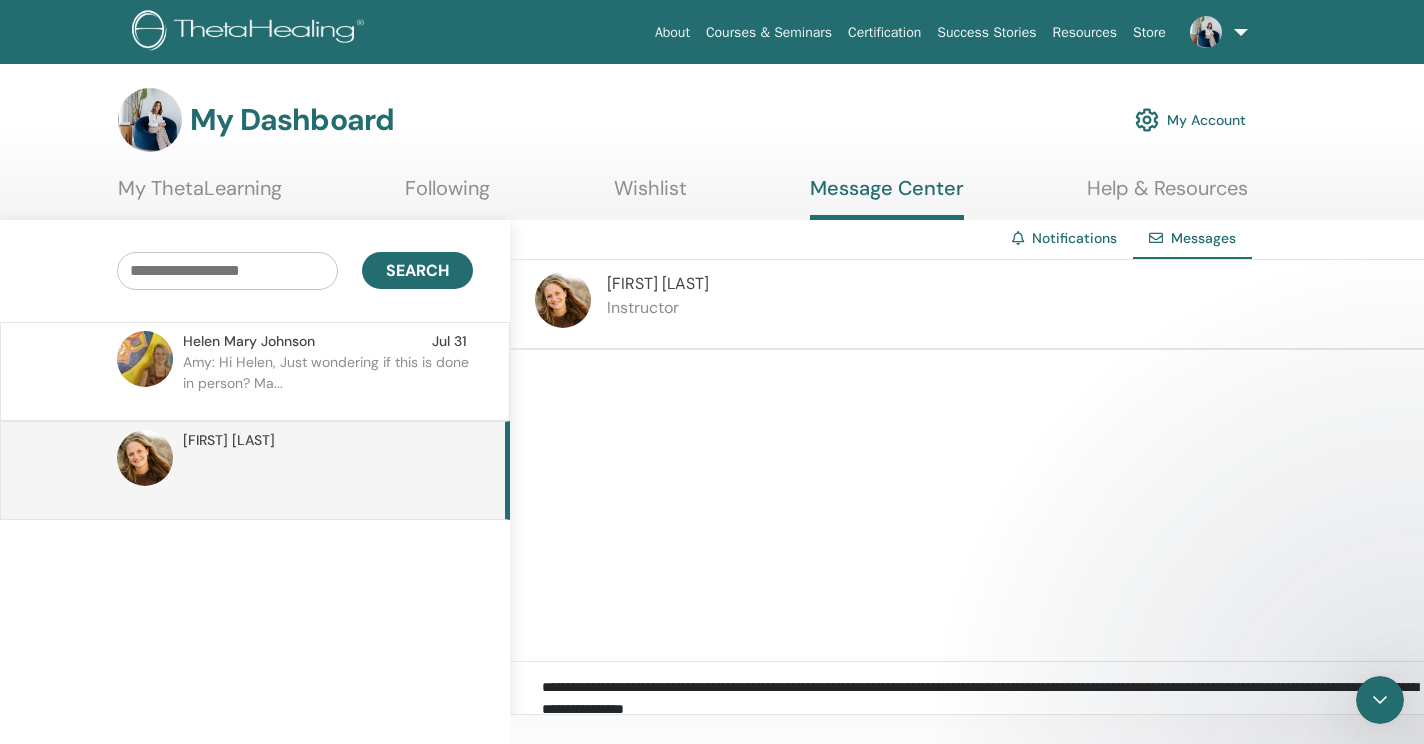 scroll, scrollTop: 0, scrollLeft: 0, axis: both 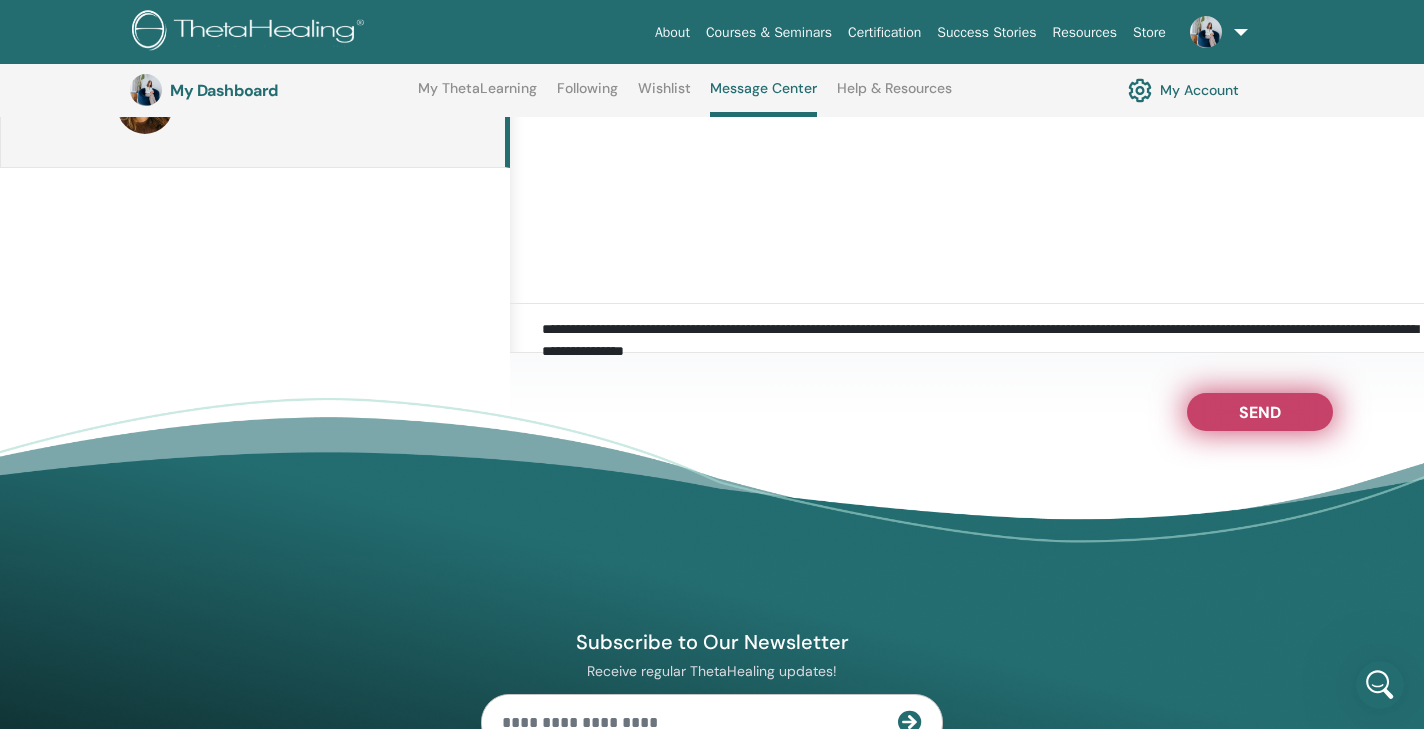 click on "Send" at bounding box center [1260, 412] 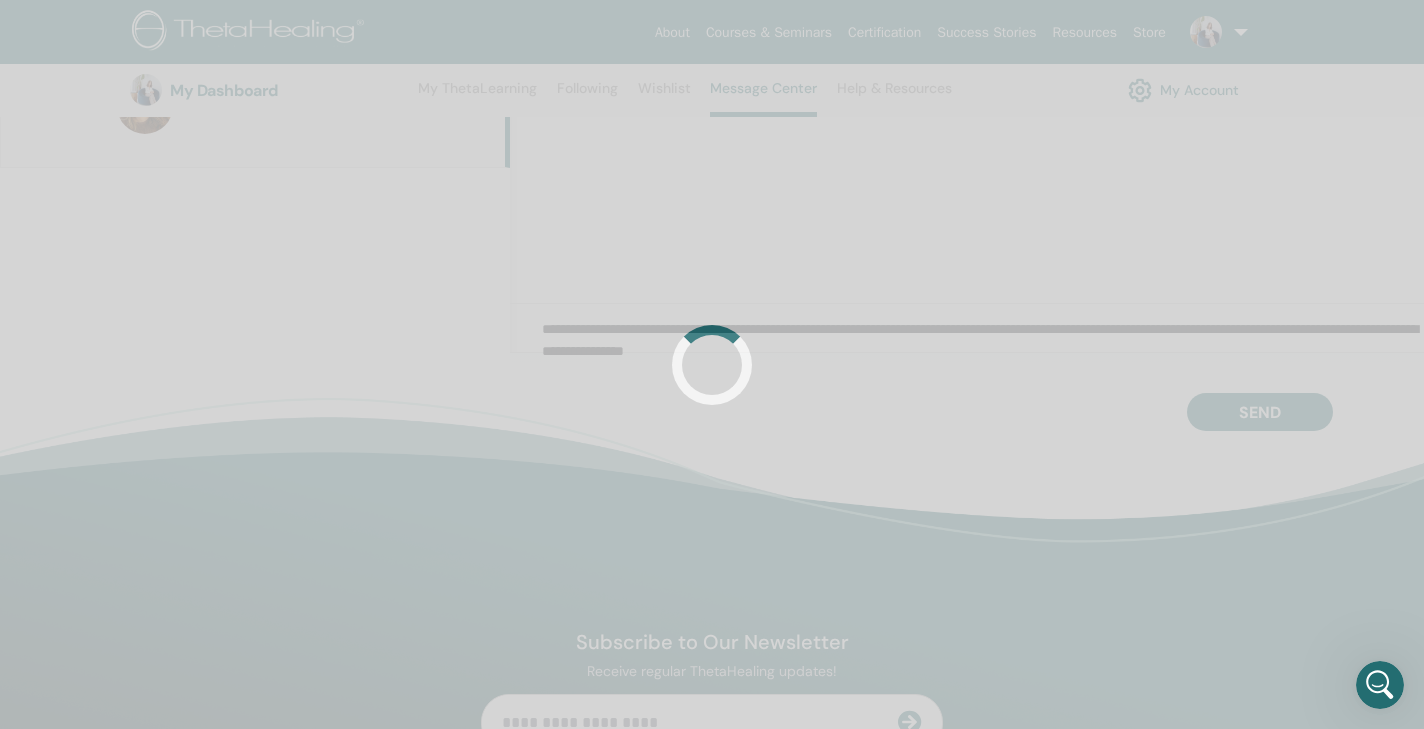 scroll, scrollTop: 343, scrollLeft: 9, axis: both 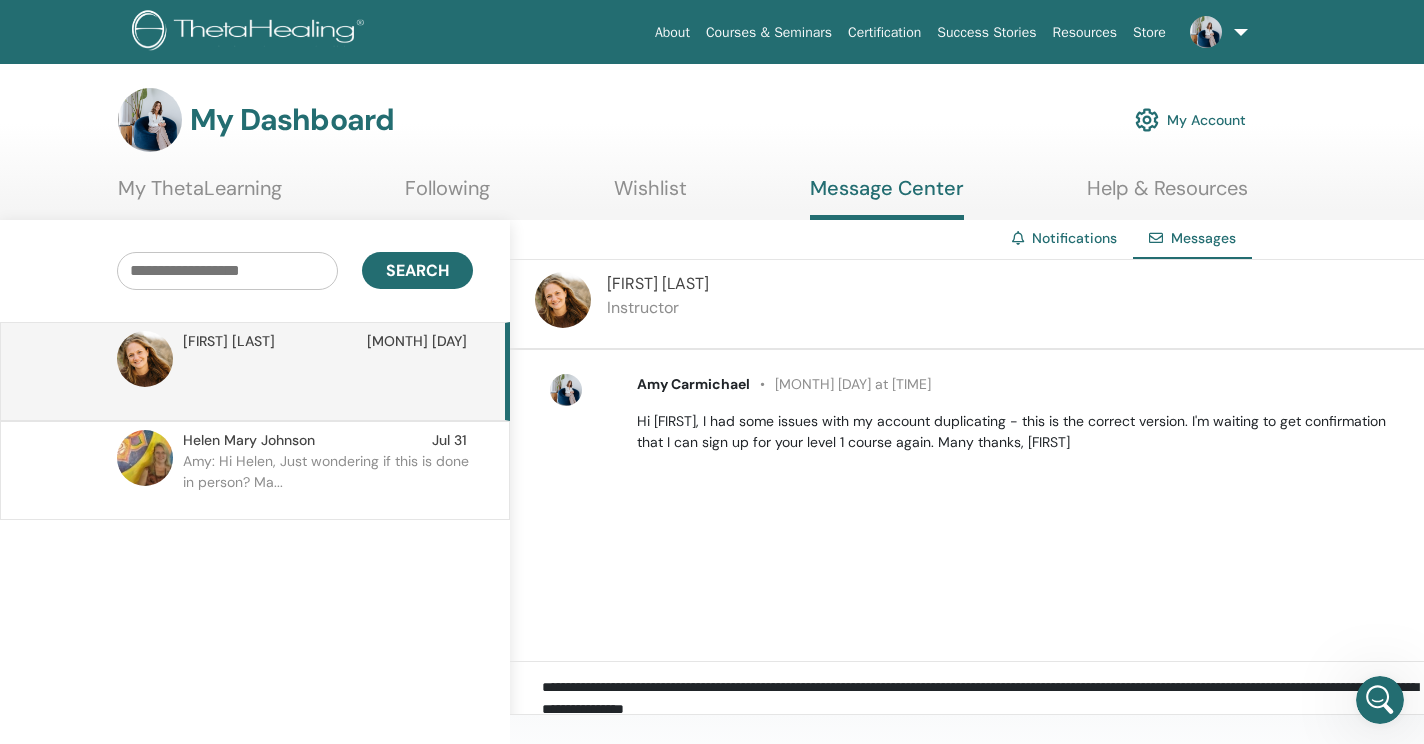 click on "Wishlist" at bounding box center (650, 195) 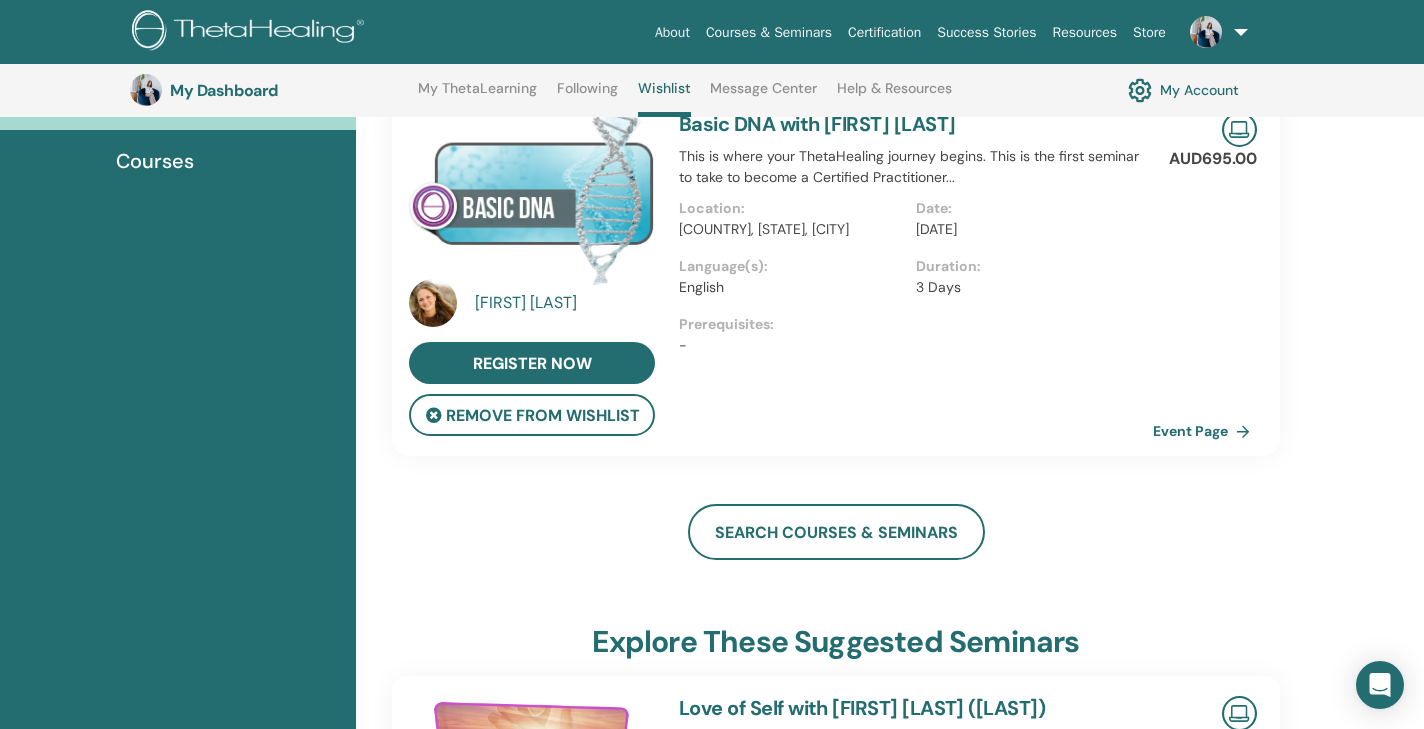 scroll, scrollTop: 227, scrollLeft: 0, axis: vertical 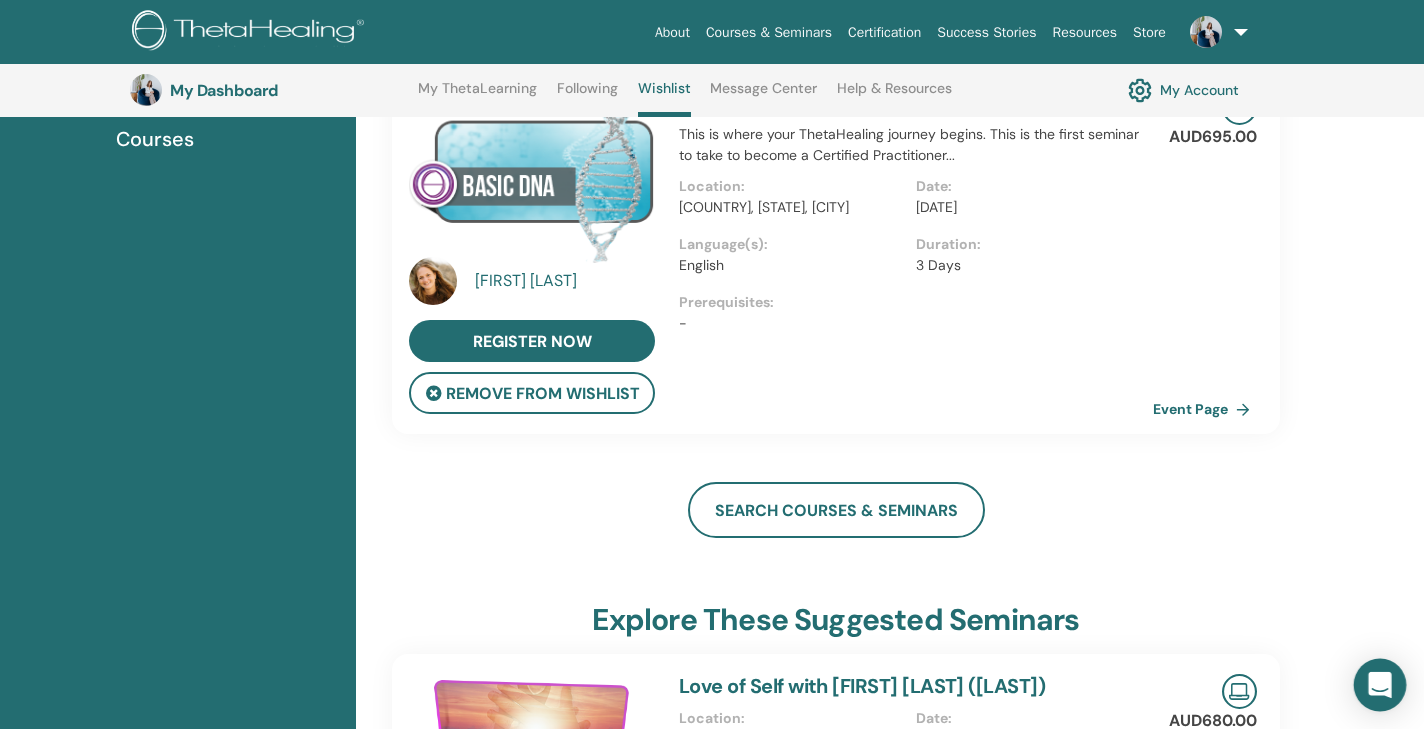 click at bounding box center (1380, 685) 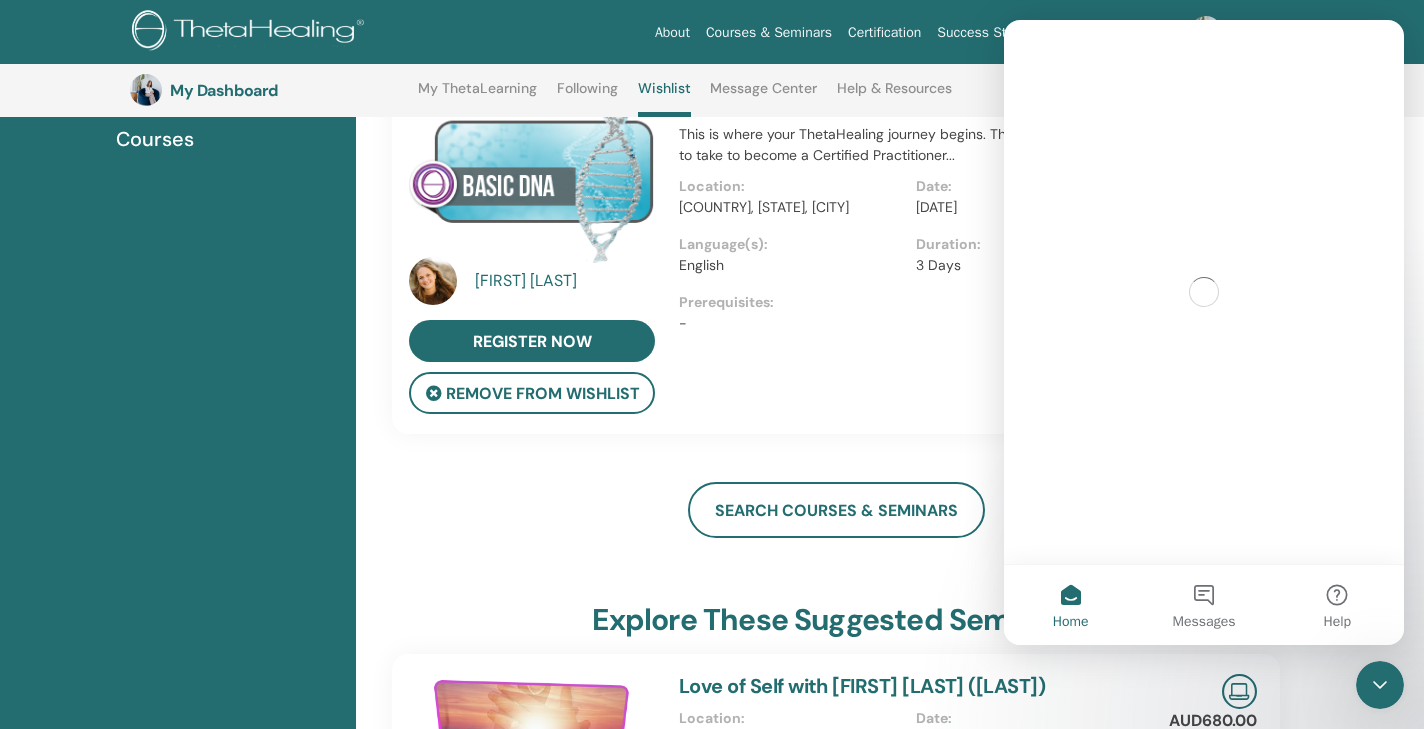 scroll, scrollTop: 0, scrollLeft: 0, axis: both 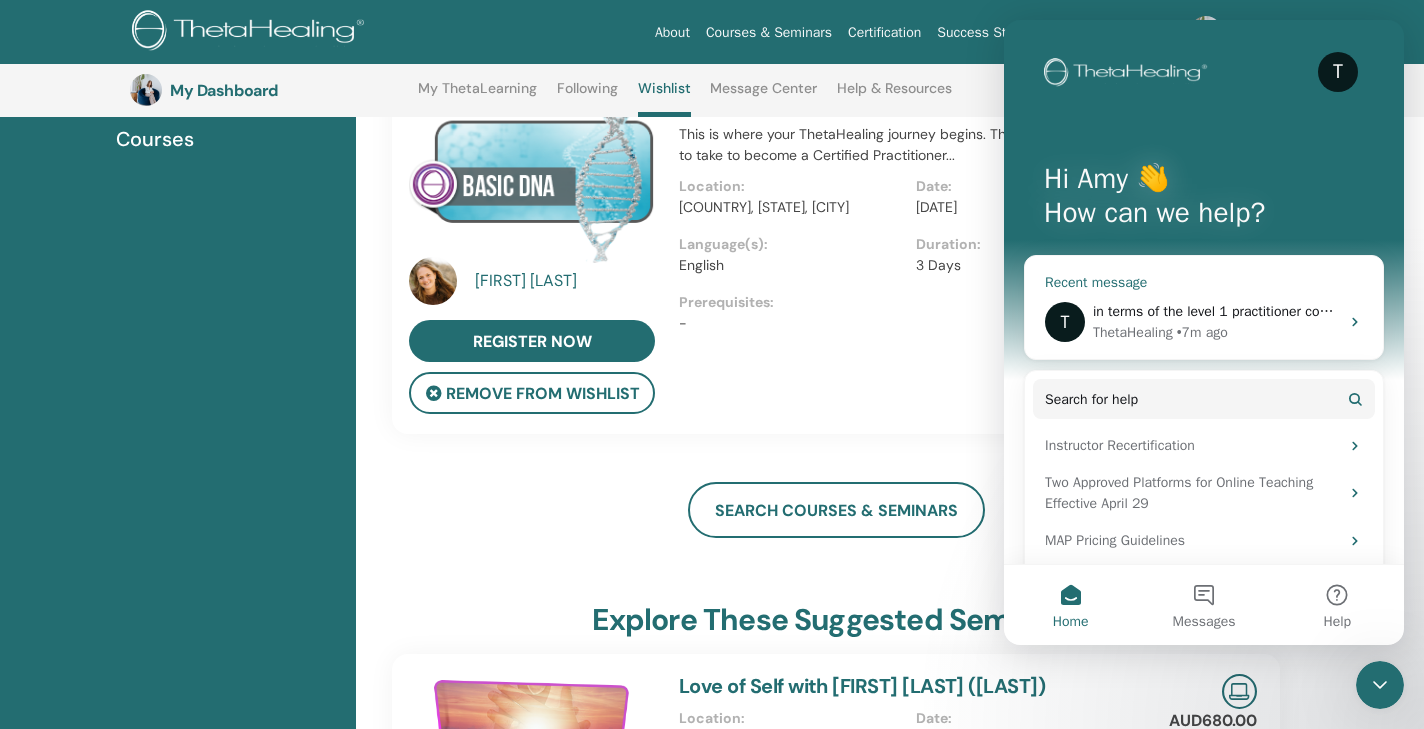 click on "in terms of the level 1 practitioner course I had signed up to on my old email/account, is this deactivated so I should sign up again on my new account [EMAIL]?" at bounding box center (1584, 311) 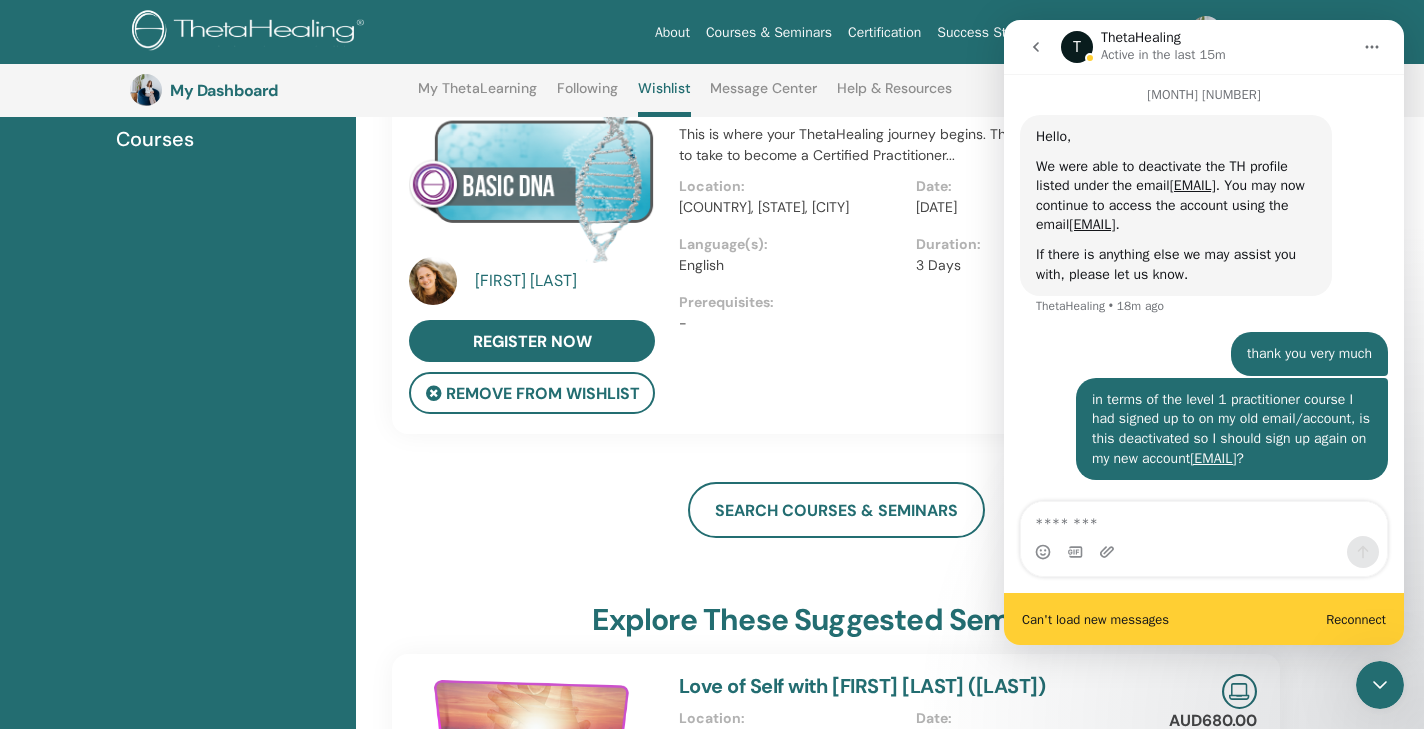 scroll, scrollTop: 1402, scrollLeft: 0, axis: vertical 